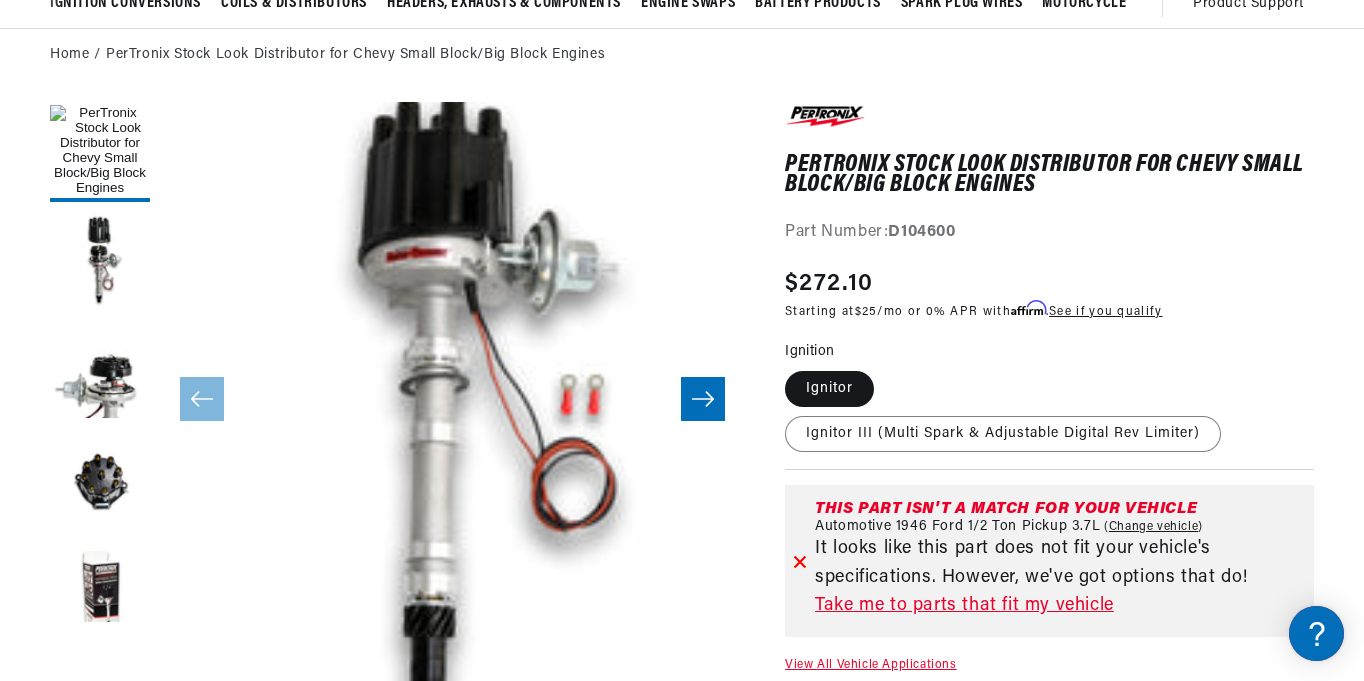 scroll, scrollTop: 200, scrollLeft: 0, axis: vertical 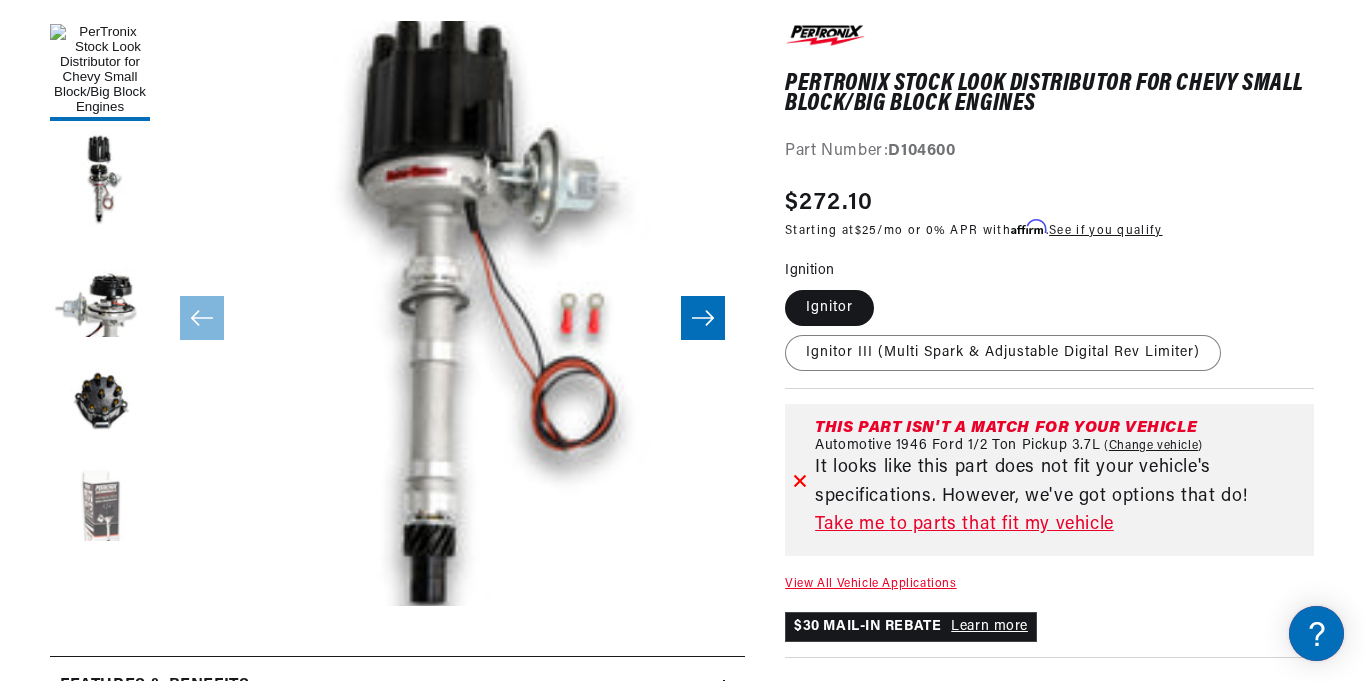 click at bounding box center (100, 511) 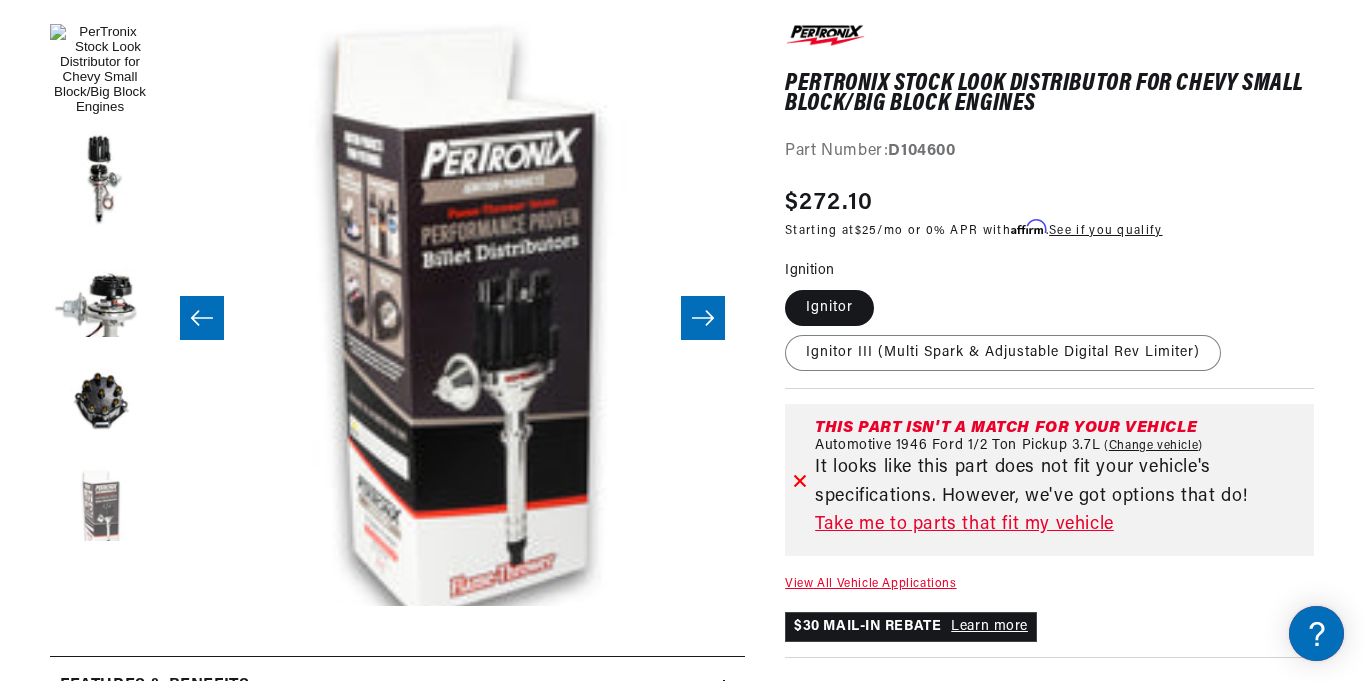 scroll, scrollTop: 0, scrollLeft: 2341, axis: horizontal 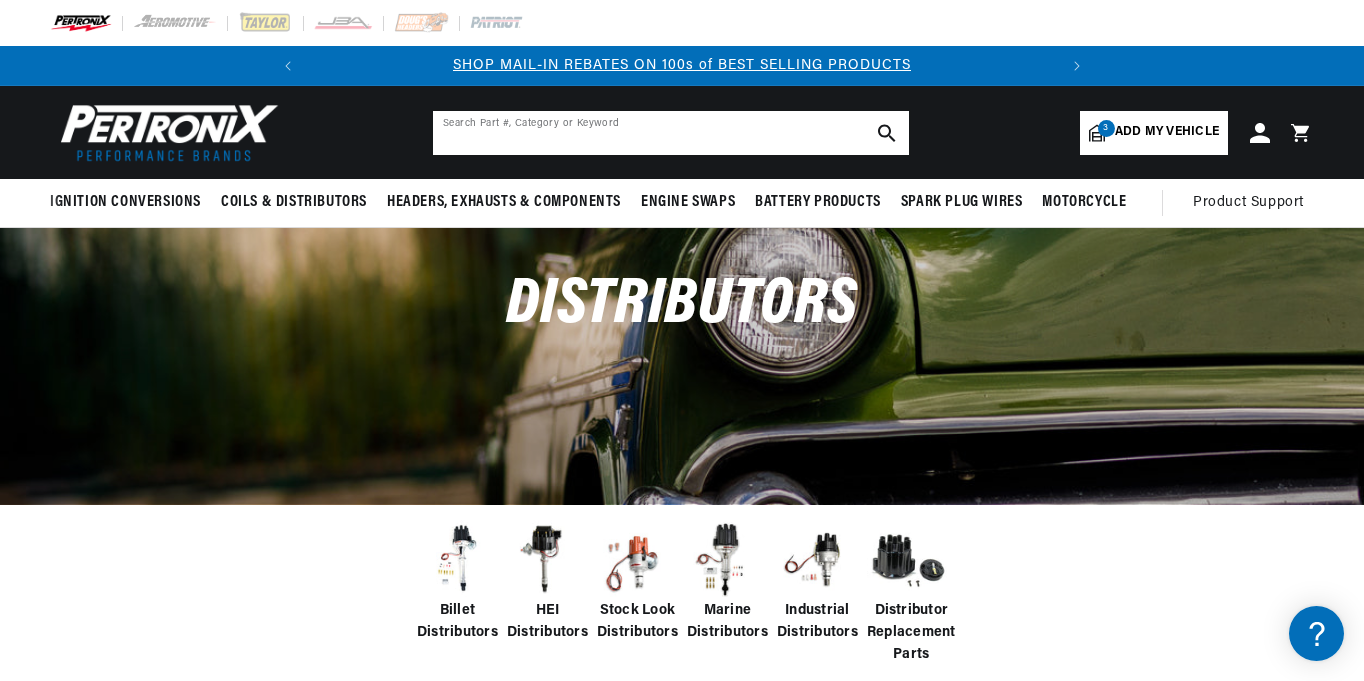 click at bounding box center [671, 133] 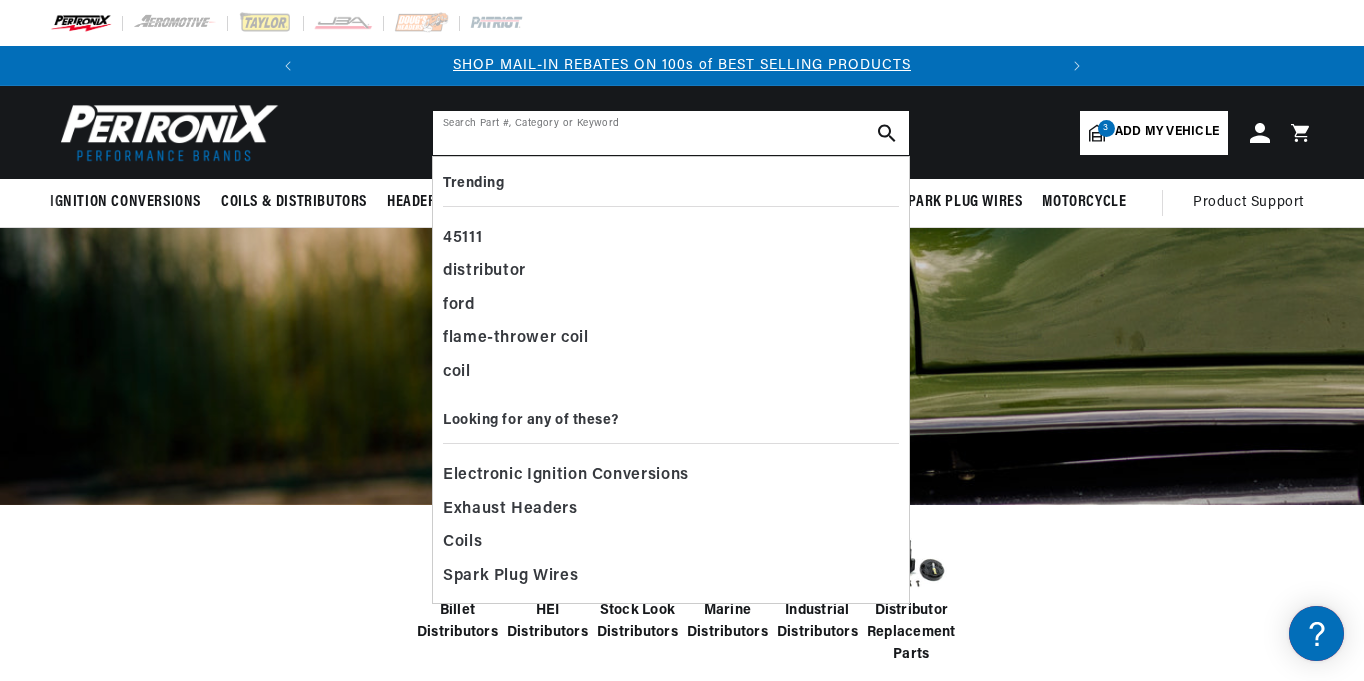 scroll, scrollTop: 0, scrollLeft: 0, axis: both 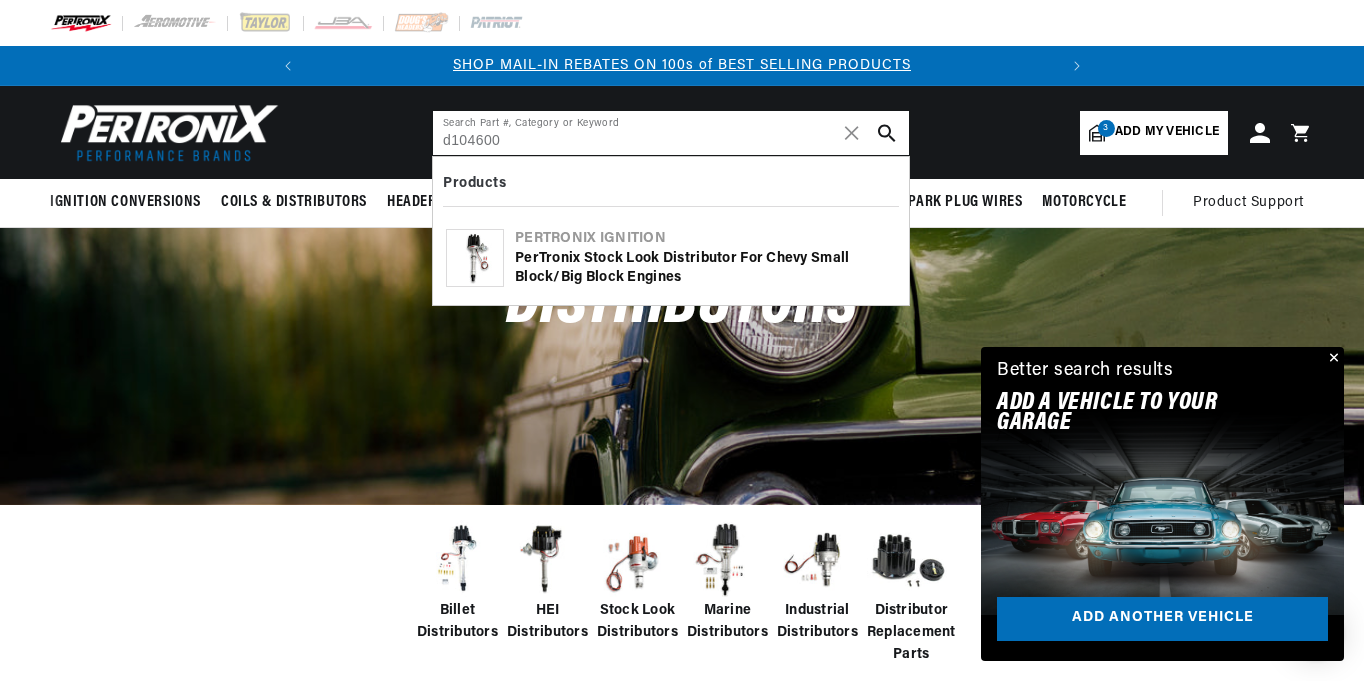 type on "d104600" 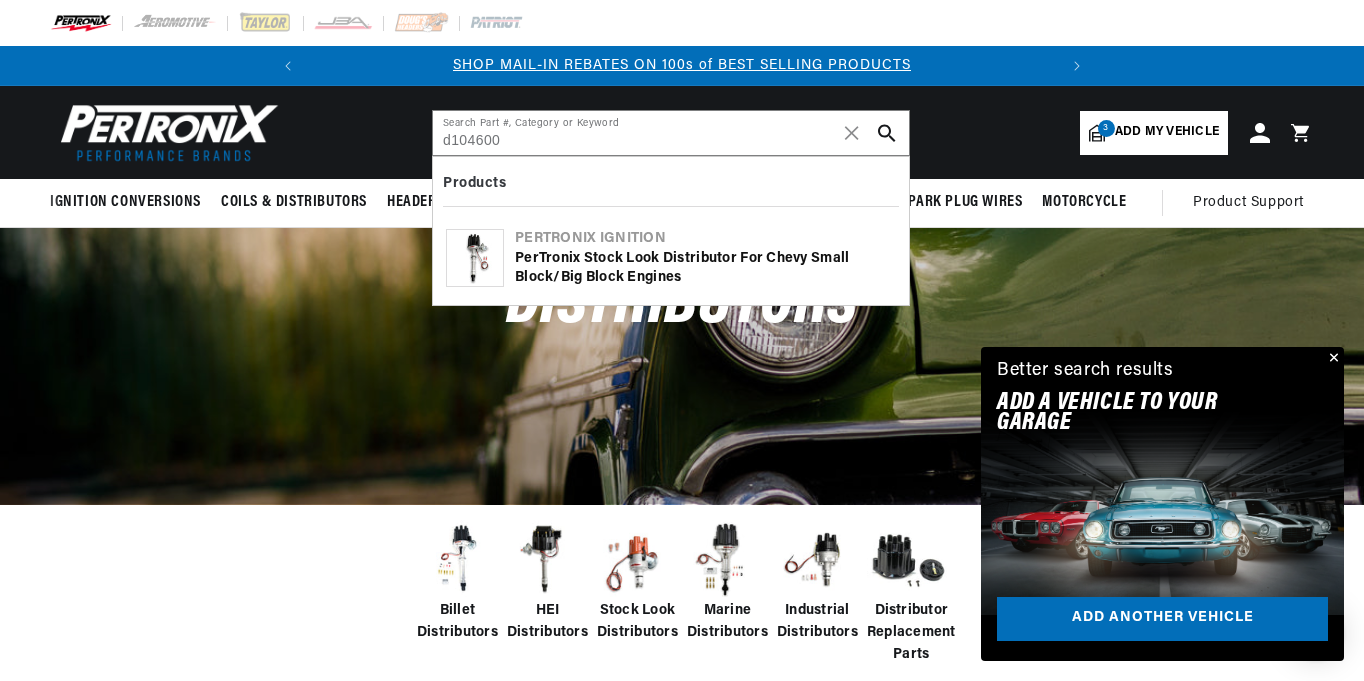 click 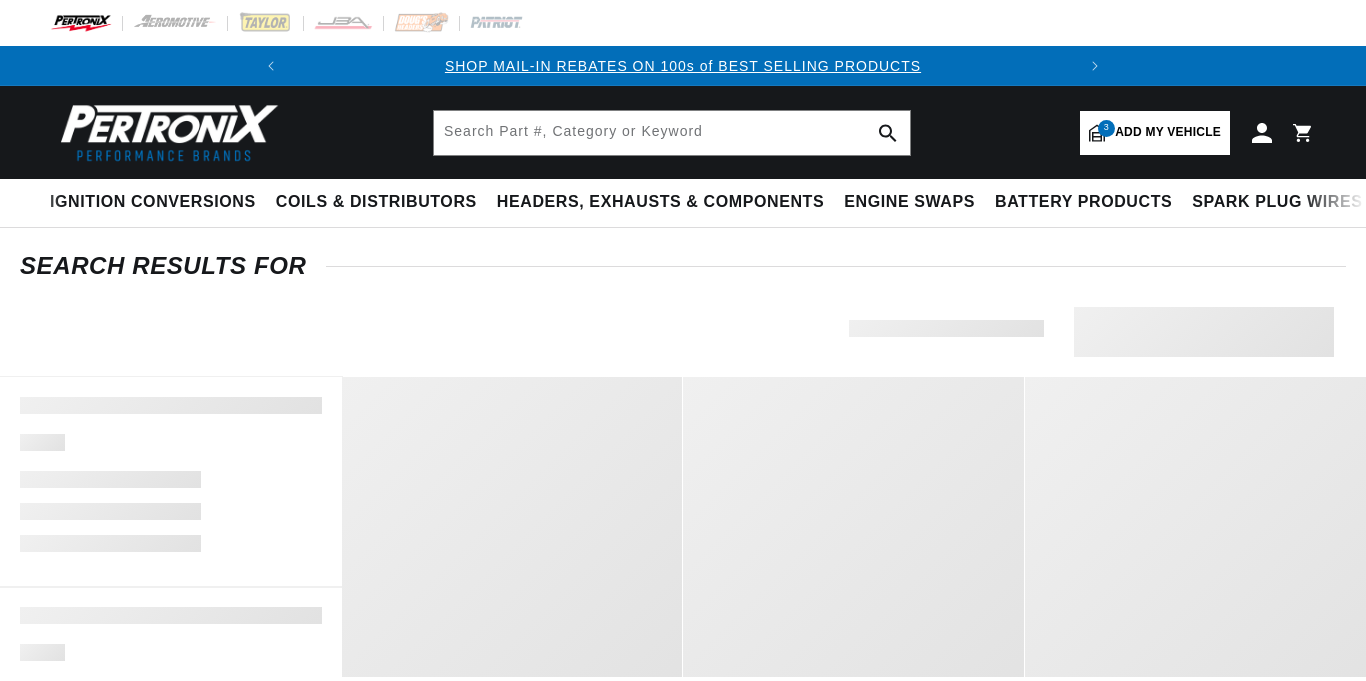 type on "d104600" 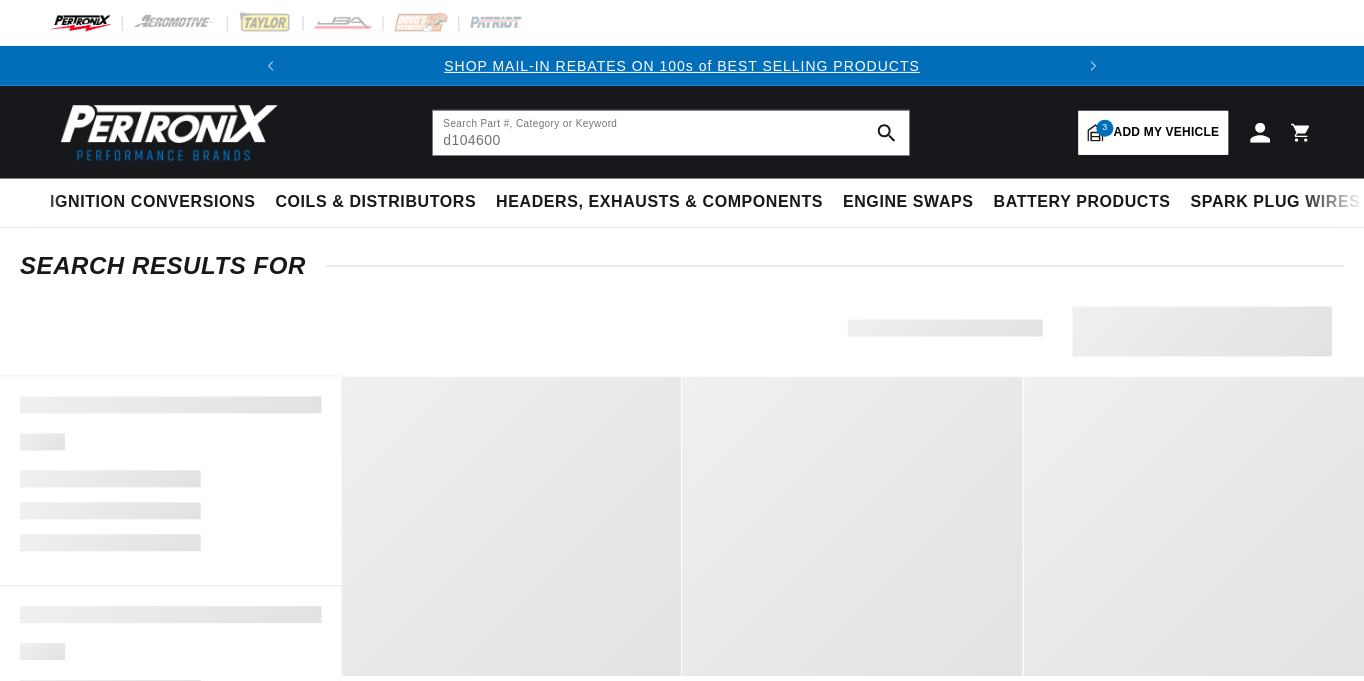 scroll, scrollTop: 0, scrollLeft: 0, axis: both 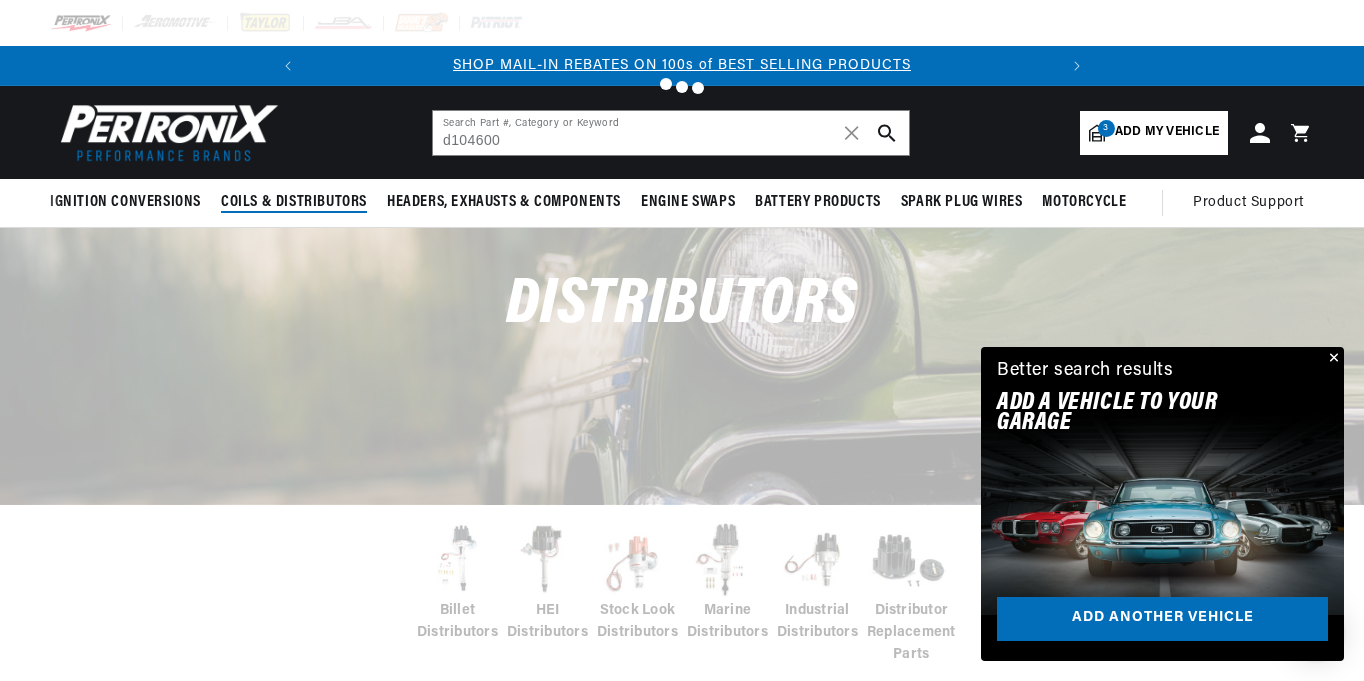 type 